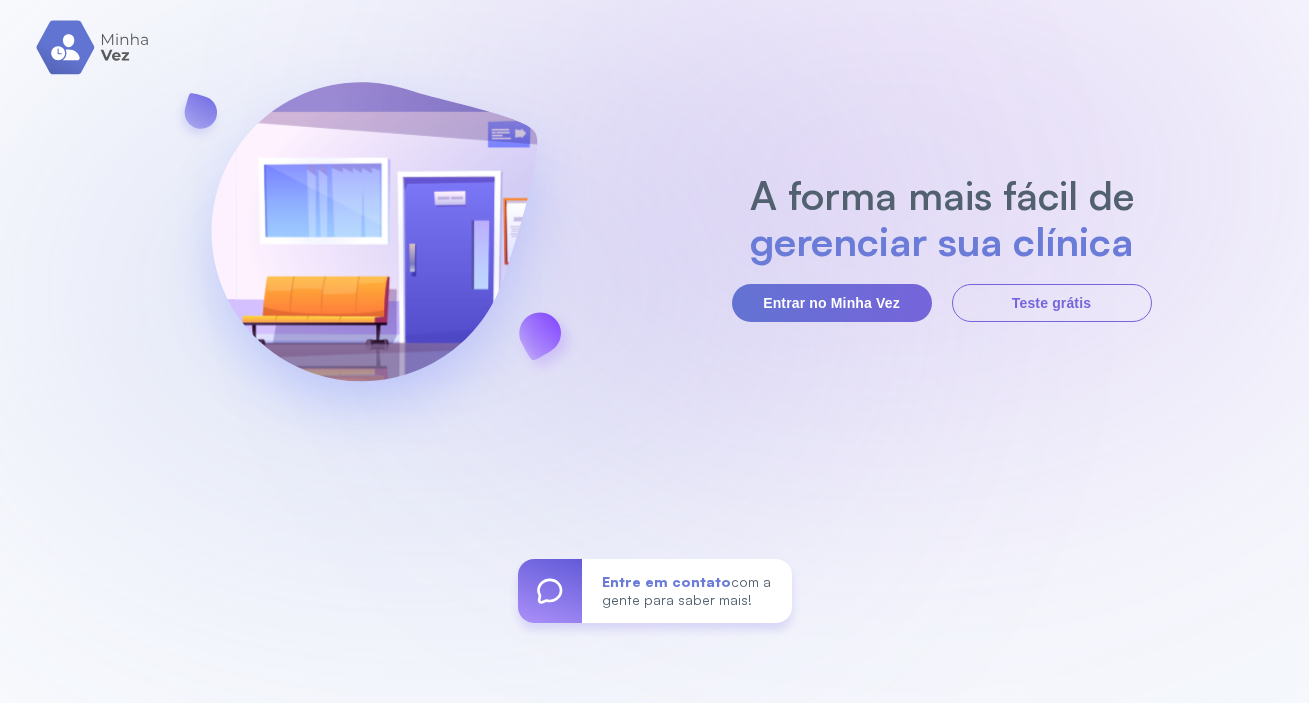 scroll, scrollTop: 0, scrollLeft: 0, axis: both 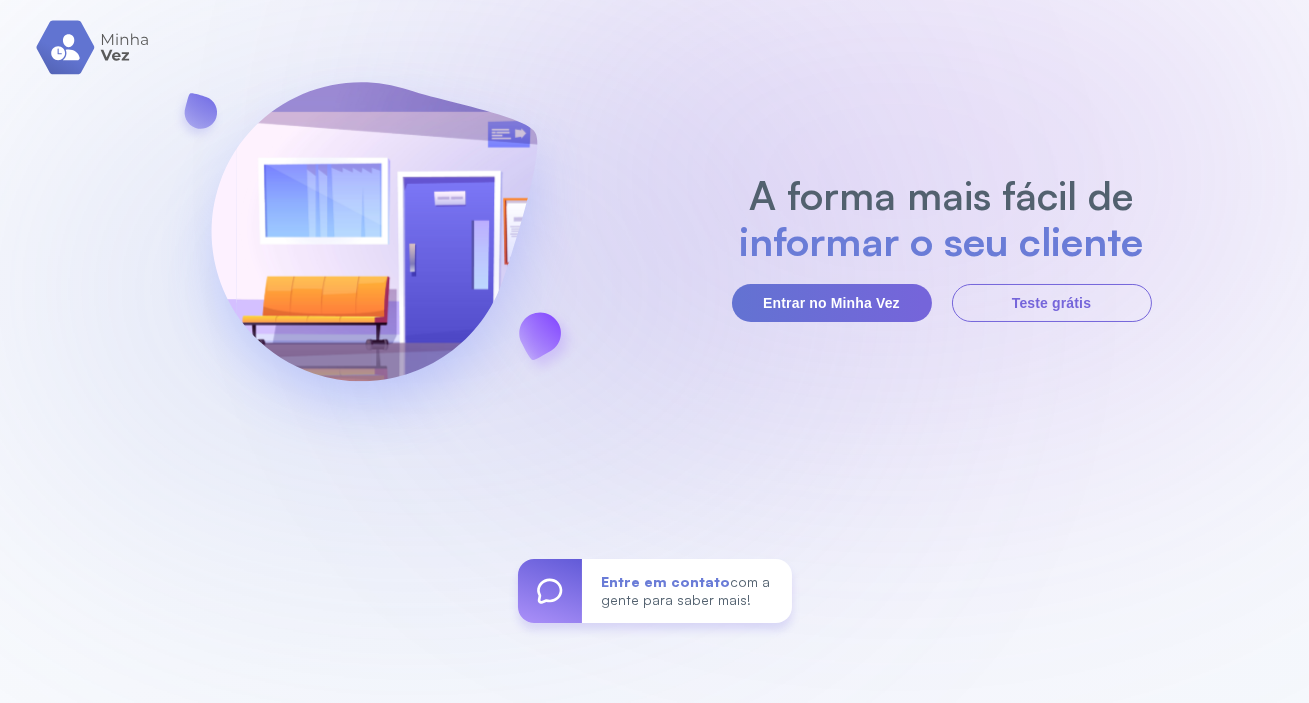 drag, startPoint x: 871, startPoint y: 301, endPoint x: 677, endPoint y: 247, distance: 201.37527 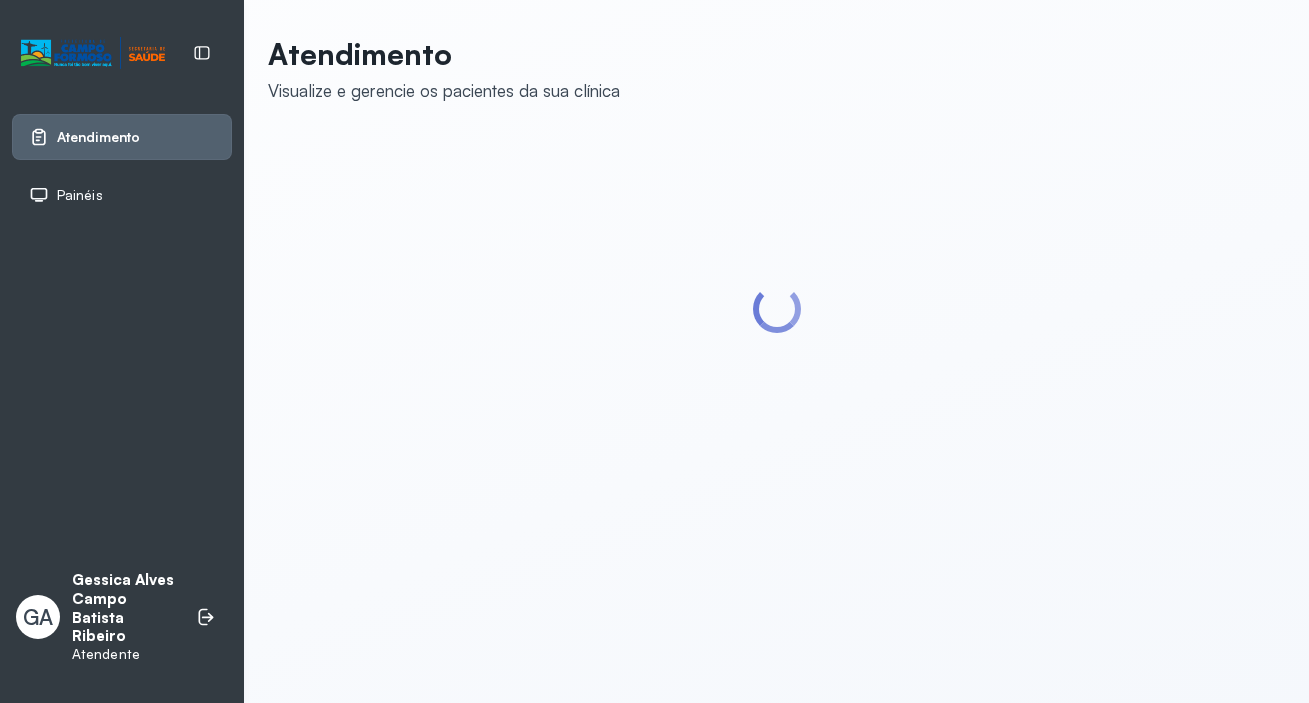 scroll, scrollTop: 0, scrollLeft: 0, axis: both 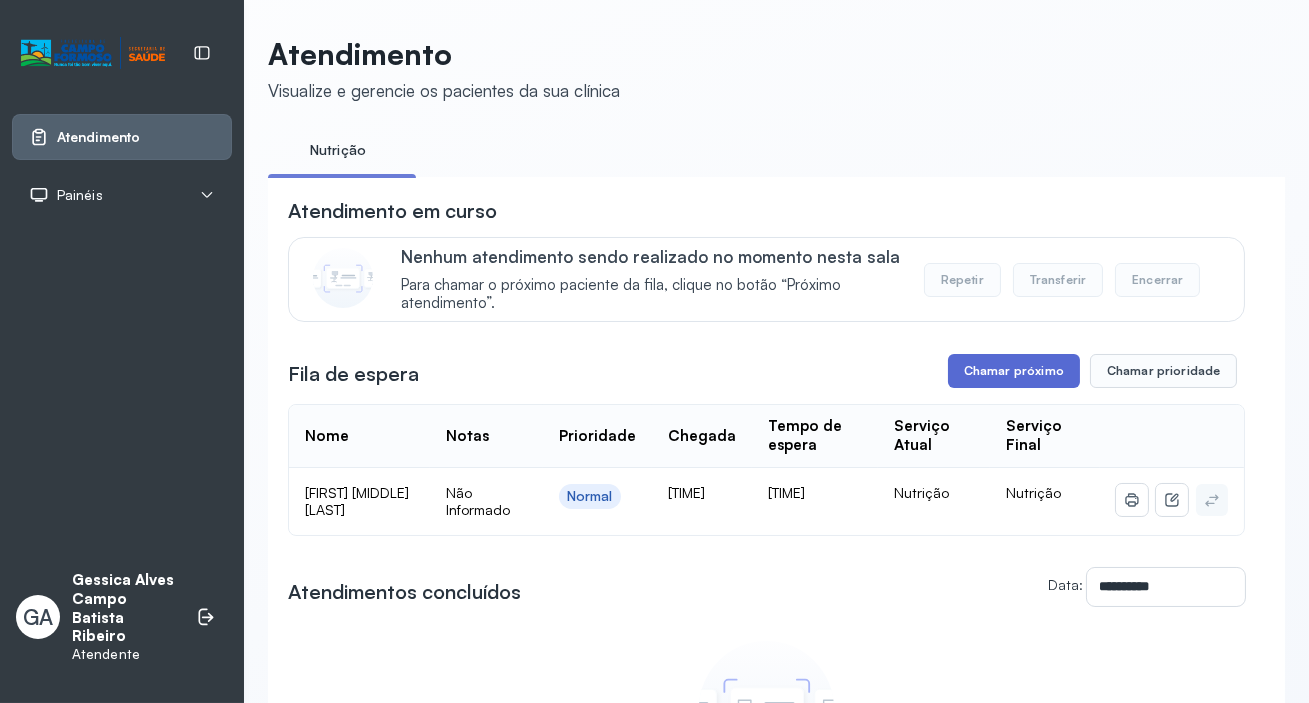 click on "Chamar próximo" at bounding box center [1014, 371] 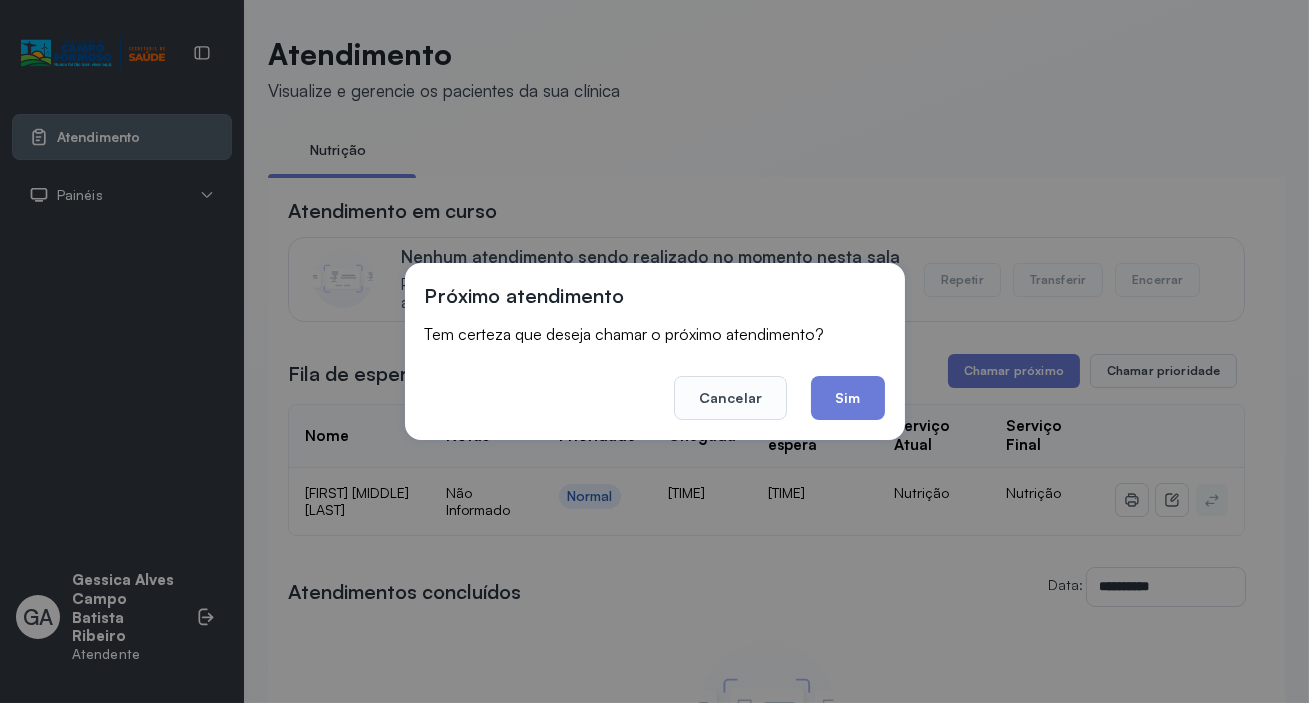 click on "[CANCEL] [YES]" at bounding box center [655, 384] 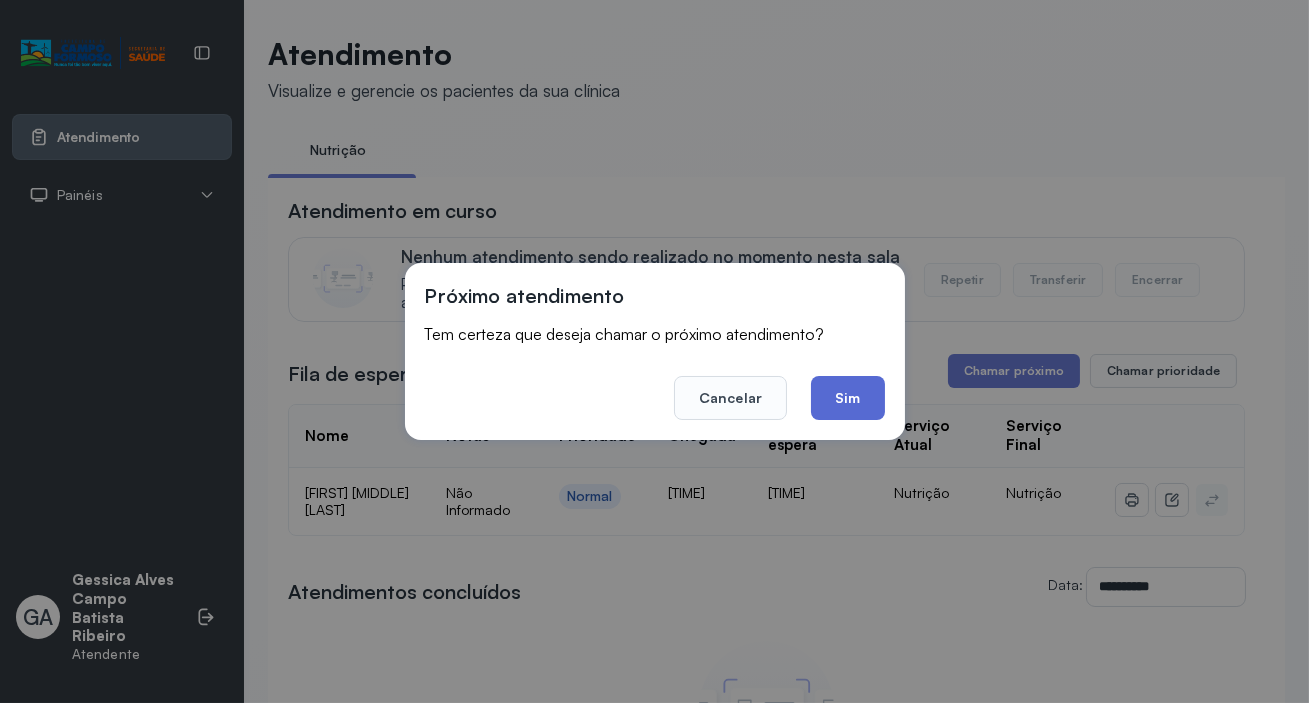 click on "Sim" 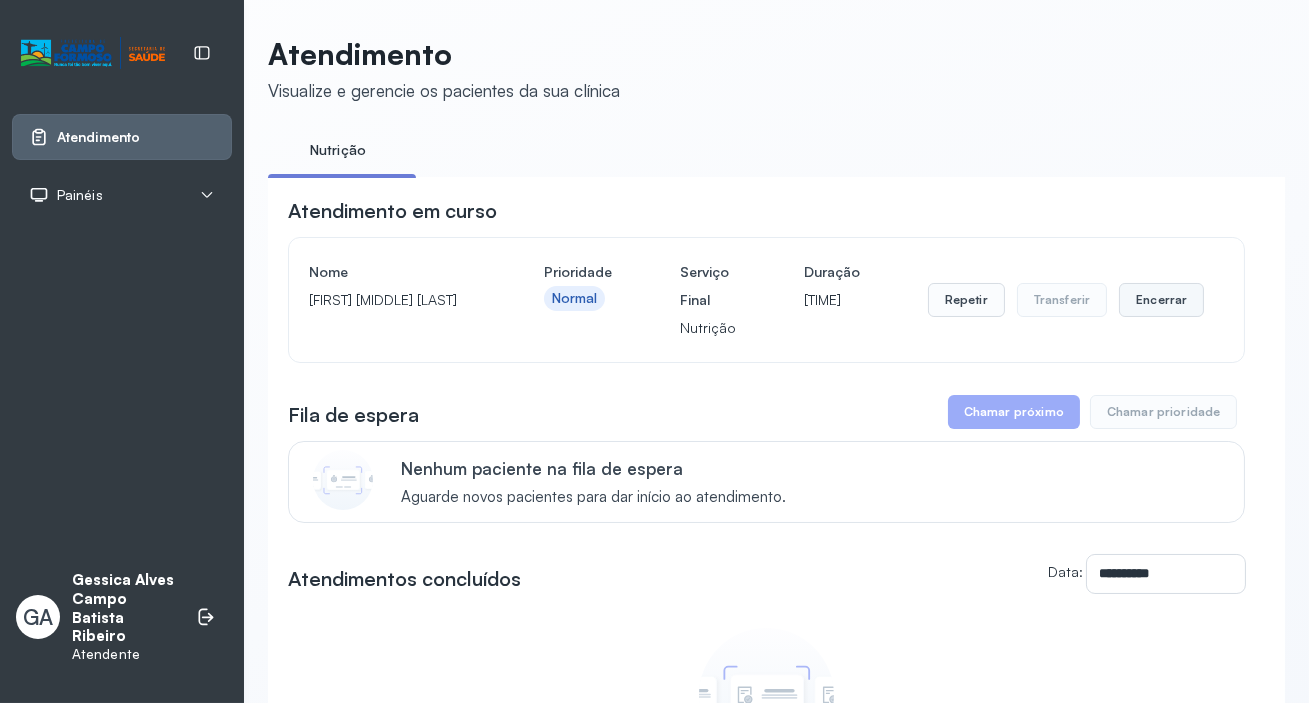 click on "Encerrar" at bounding box center (1161, 300) 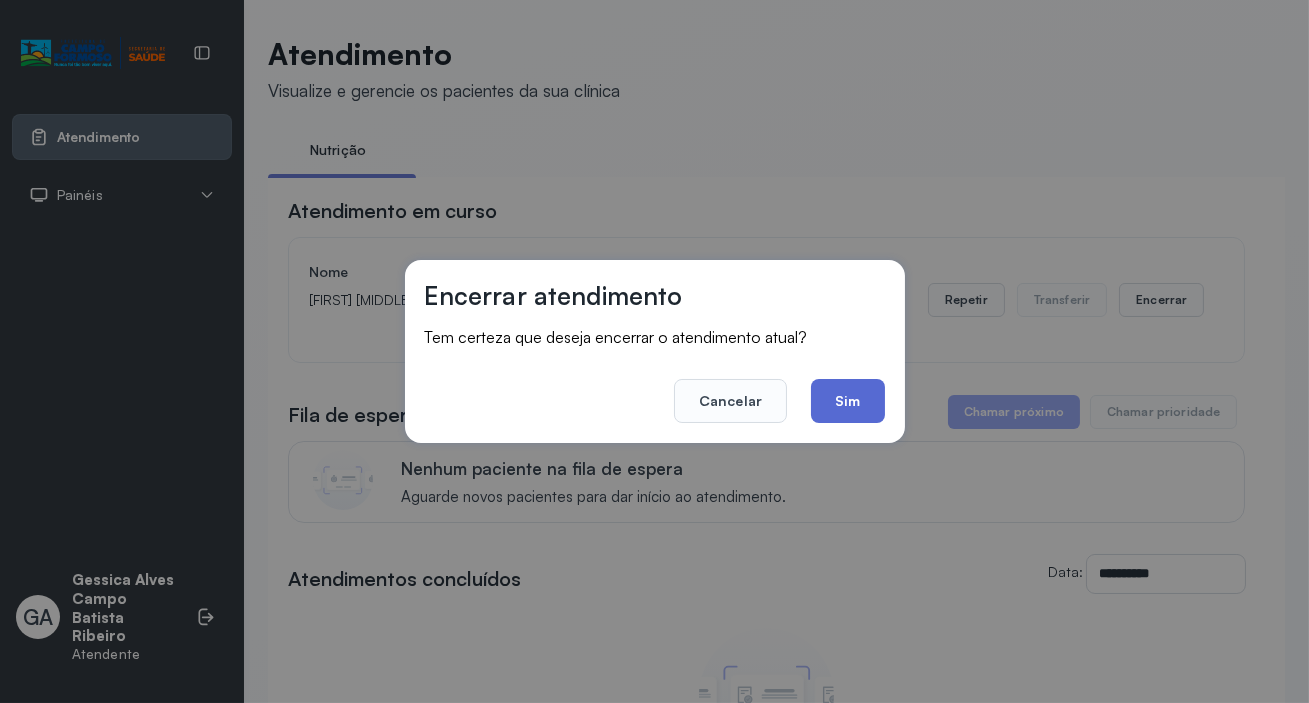 click on "Sim" 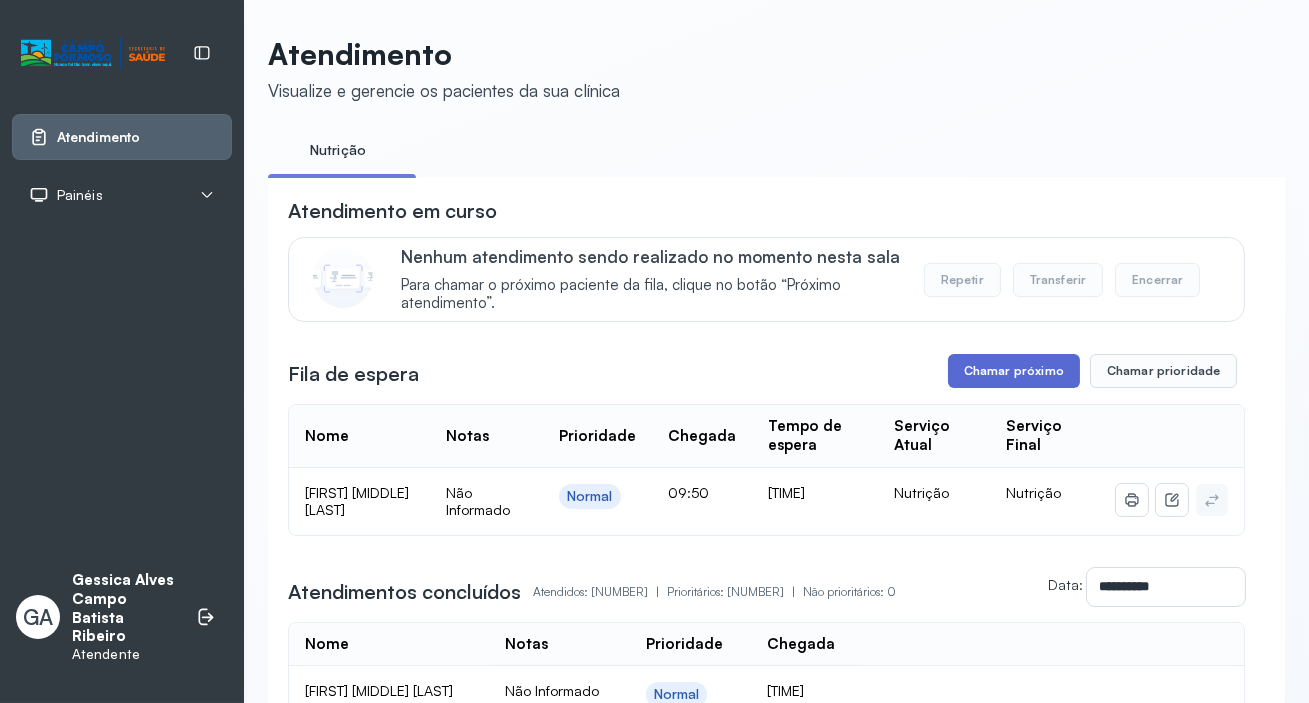 click on "Chamar próximo" at bounding box center (1014, 371) 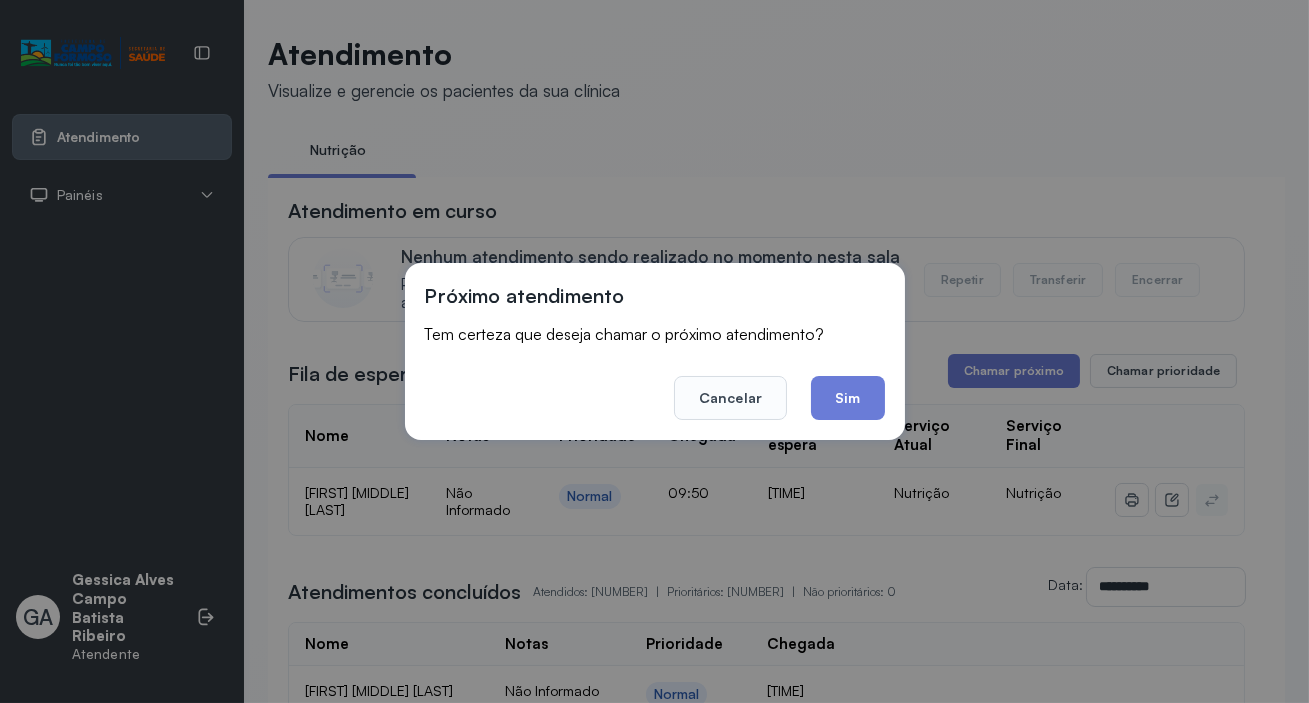 click on "Próximo atendimento Tem certeza que deseja chamar o próximo atendimento? Cancelar Sim" at bounding box center [655, 351] 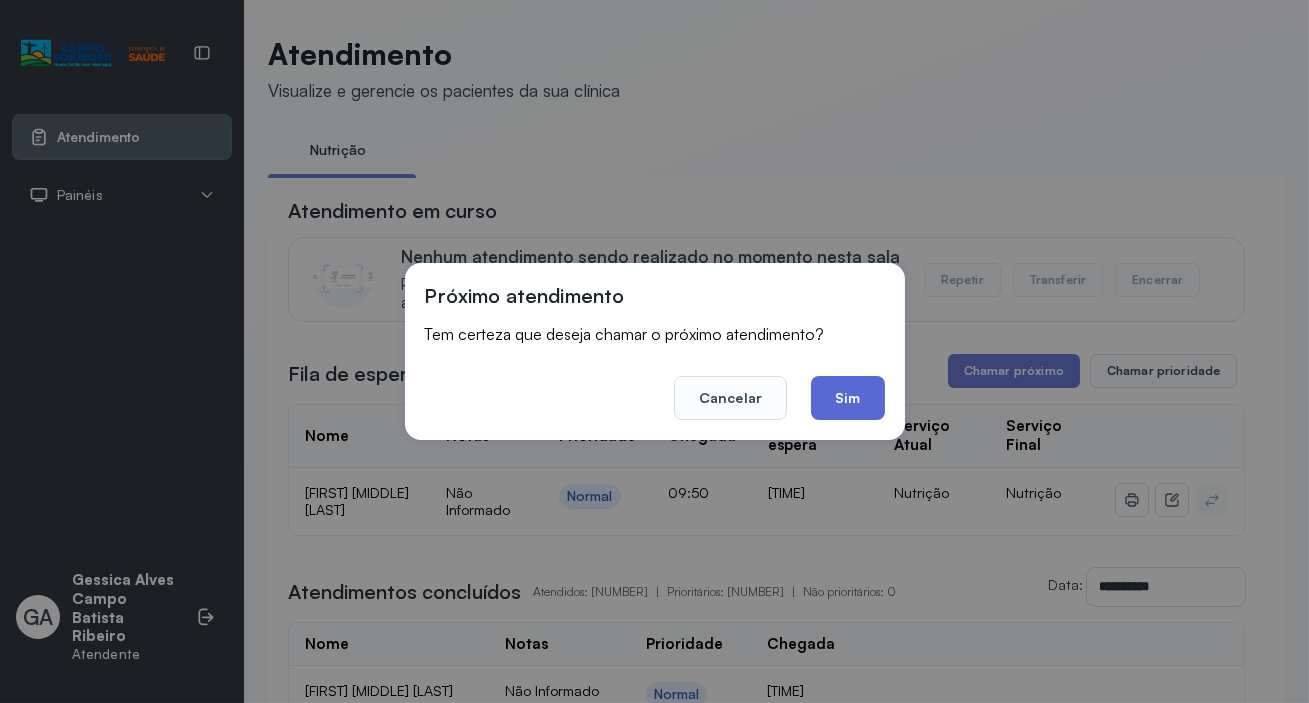click on "Sim" 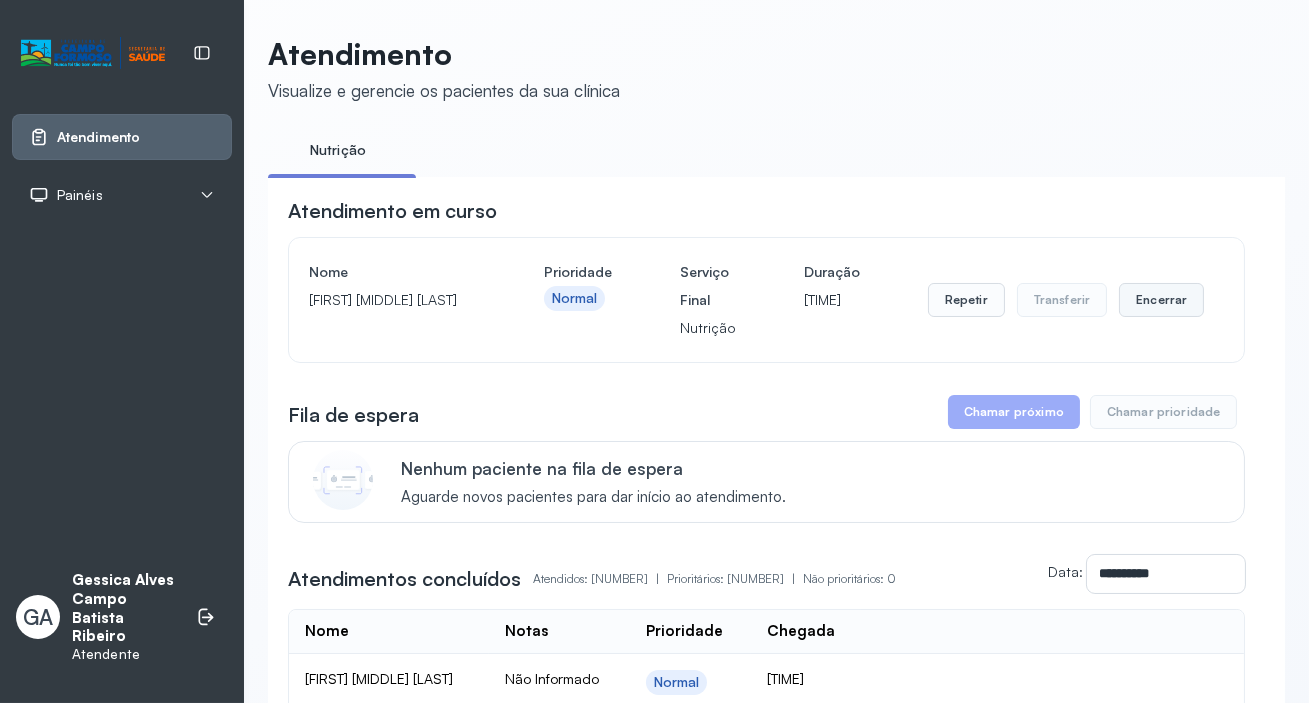 click on "Encerrar" at bounding box center [1161, 300] 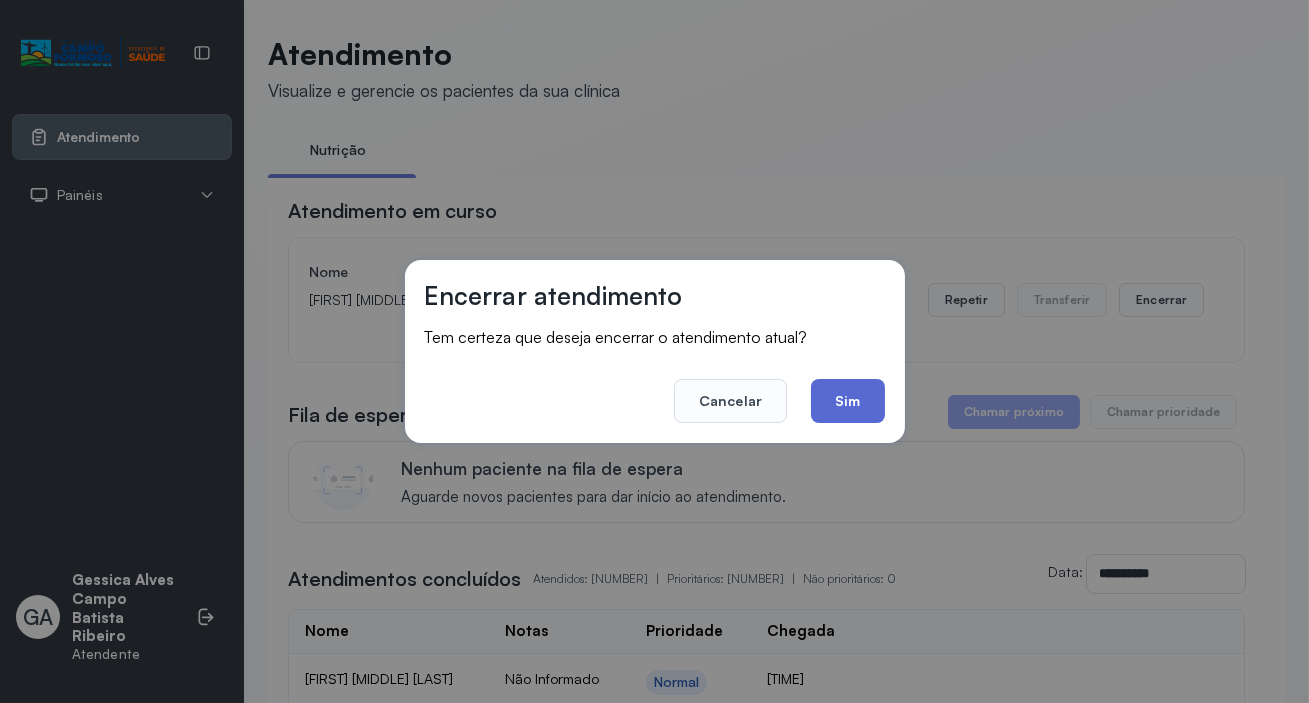 drag, startPoint x: 866, startPoint y: 400, endPoint x: 317, endPoint y: 82, distance: 634.4486 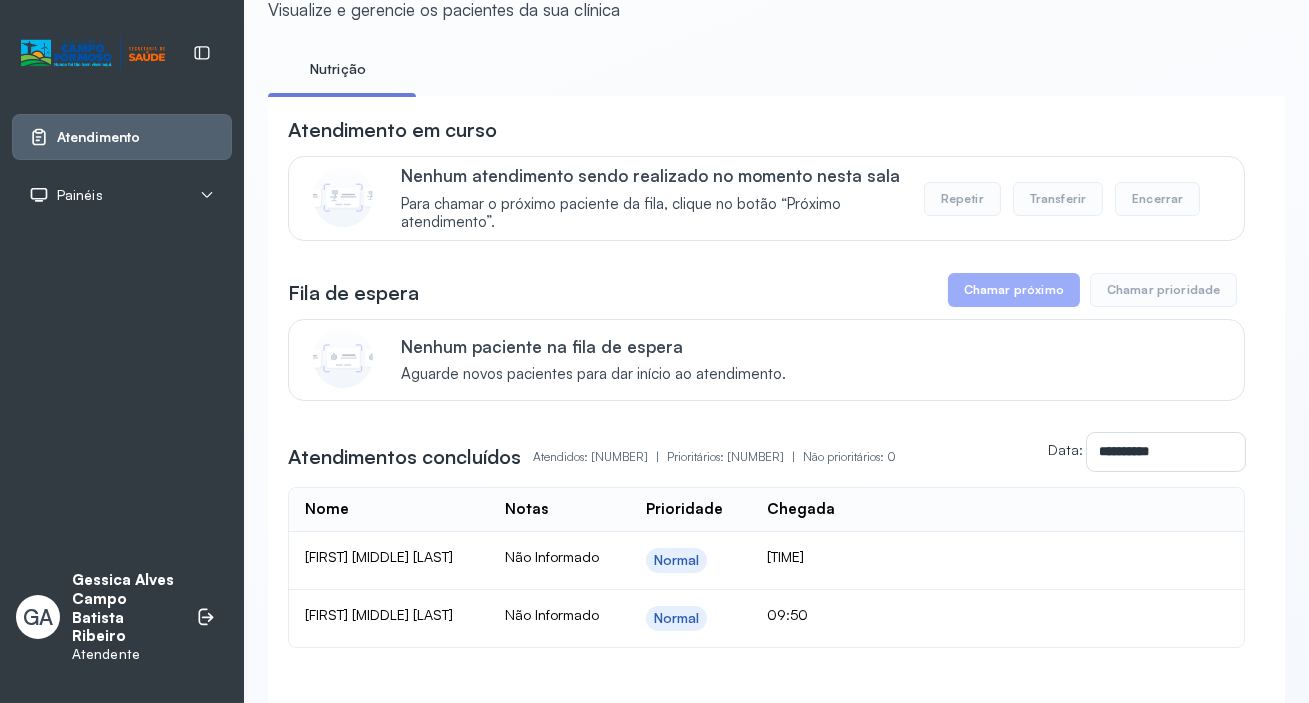 scroll, scrollTop: 181, scrollLeft: 0, axis: vertical 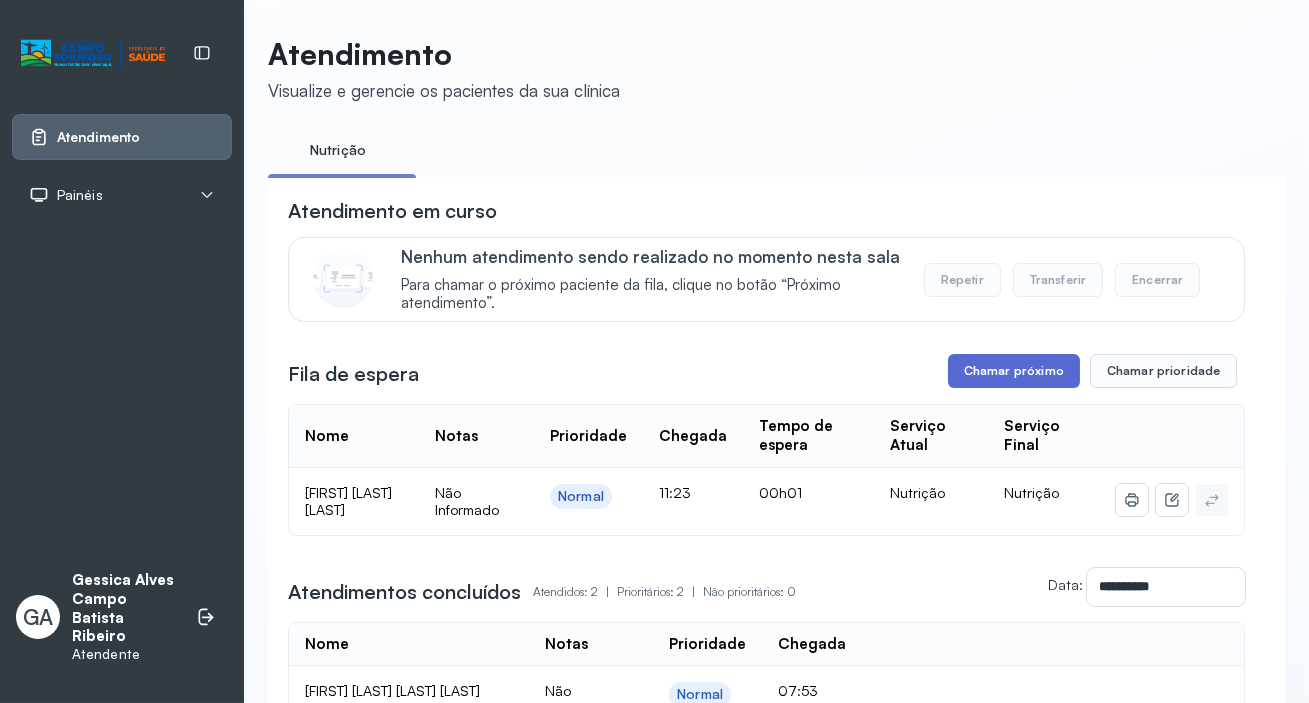 click on "Chamar próximo" at bounding box center [1014, 371] 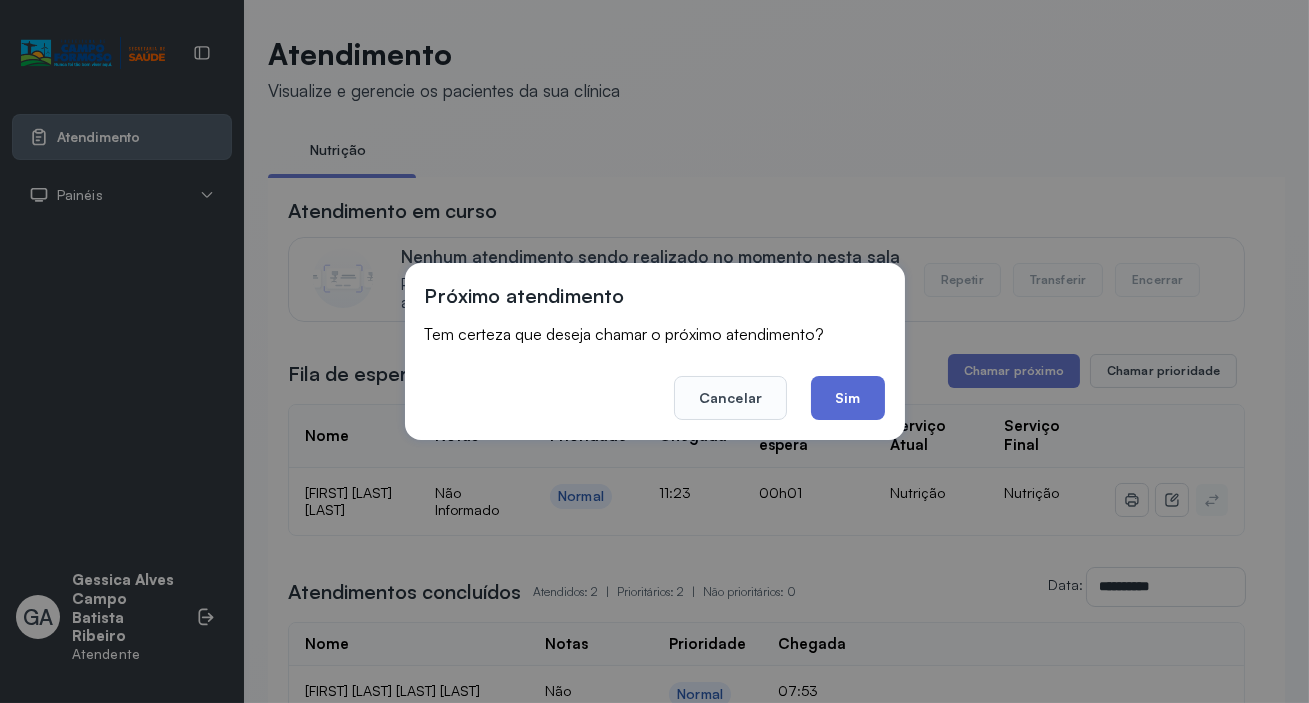 click on "Sim" 